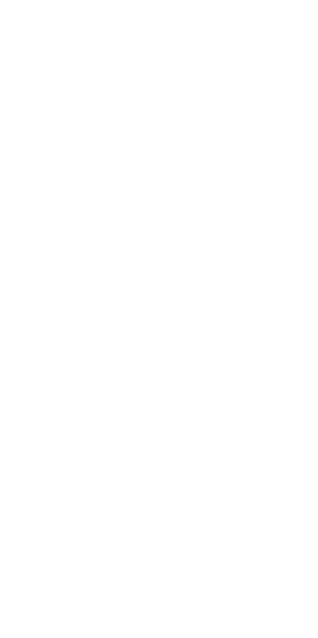 scroll, scrollTop: 0, scrollLeft: 0, axis: both 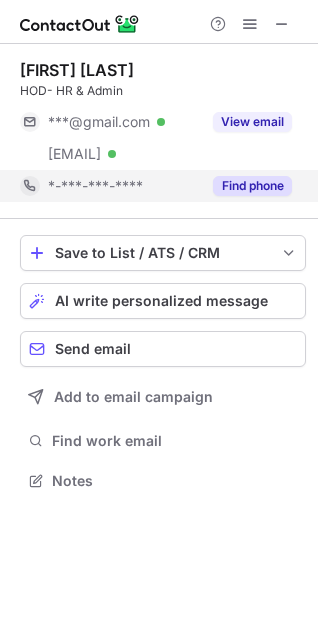 click on "Find phone" at bounding box center (252, 186) 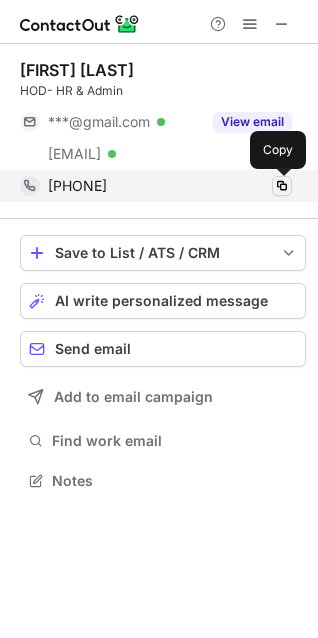 click at bounding box center [282, 186] 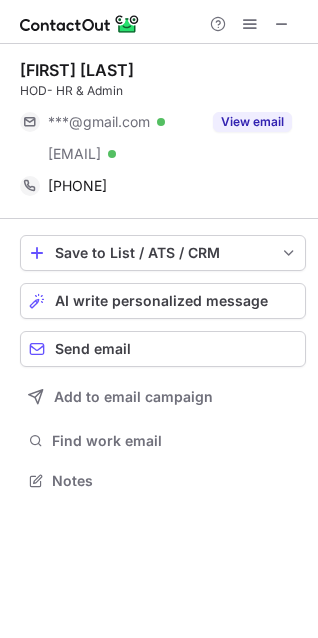drag, startPoint x: 26, startPoint y: 68, endPoint x: 143, endPoint y: 79, distance: 117.51595 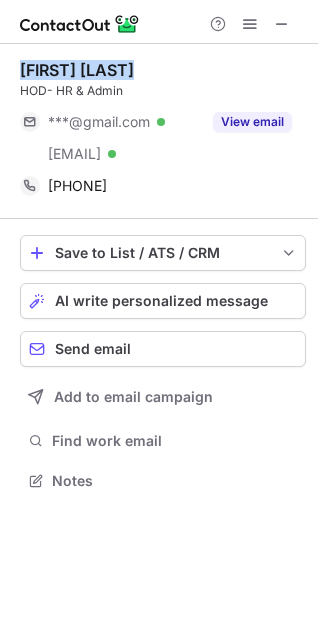 drag, startPoint x: 19, startPoint y: 69, endPoint x: 162, endPoint y: 69, distance: 143 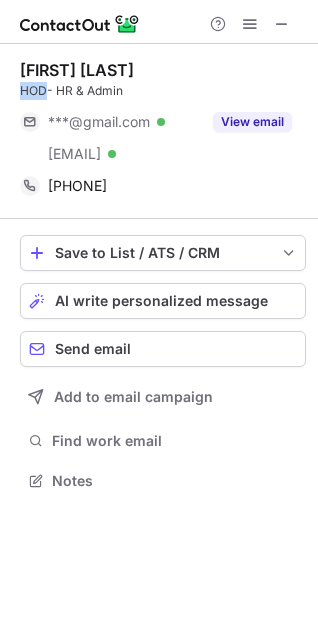 click on "HOD- HR & Admin" at bounding box center [163, 91] 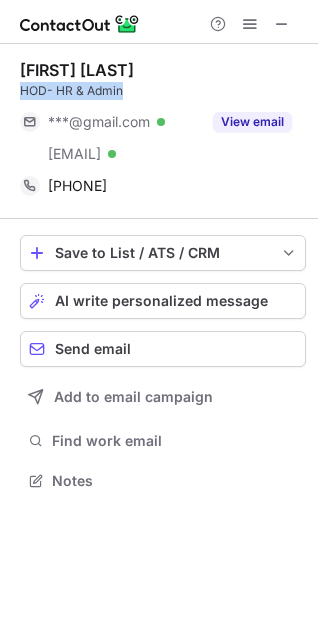 click on "HOD- HR & Admin" at bounding box center (163, 91) 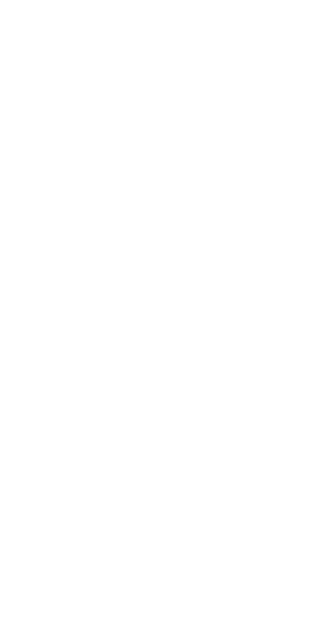scroll, scrollTop: 0, scrollLeft: 0, axis: both 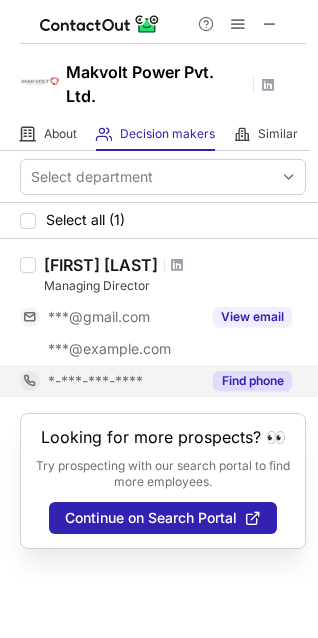 click on "Find phone" at bounding box center (252, 381) 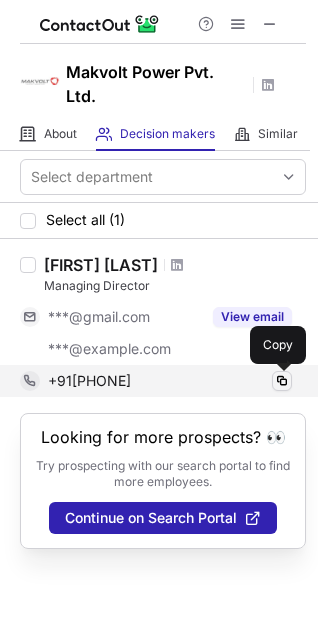 click at bounding box center (282, 381) 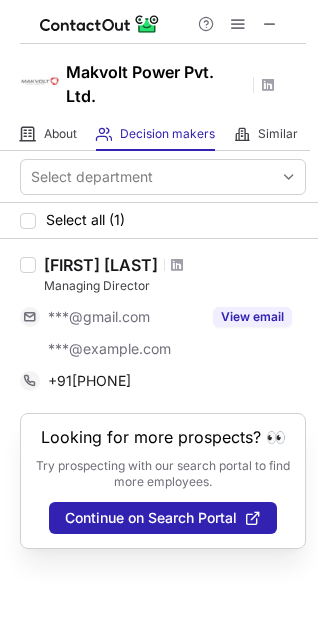 drag, startPoint x: 46, startPoint y: 263, endPoint x: 181, endPoint y: 263, distance: 135 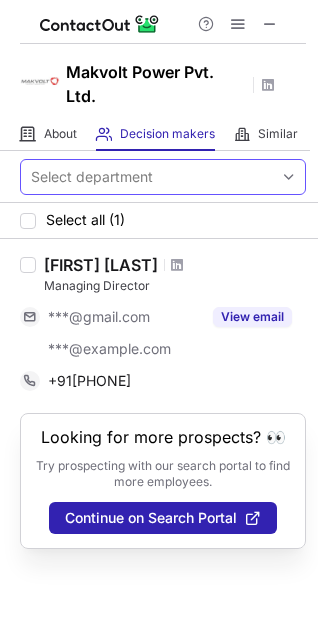 copy on "Sandeep Agarwal" 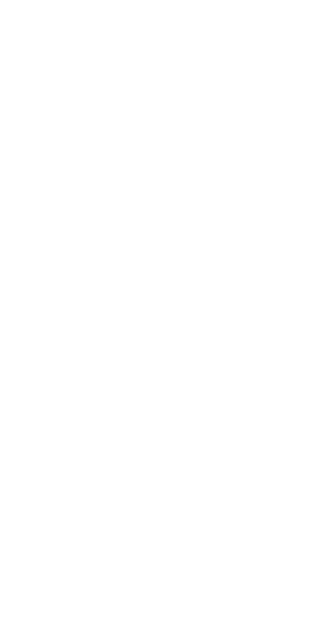 scroll, scrollTop: 0, scrollLeft: 0, axis: both 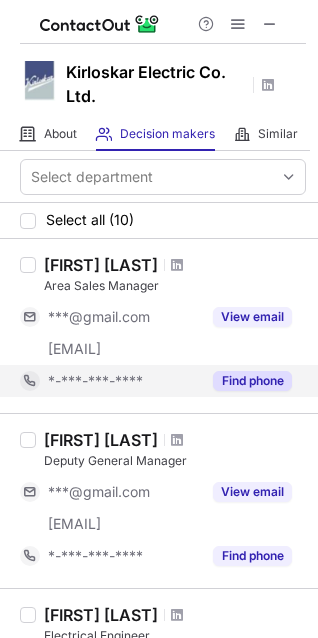 click on "Find phone" at bounding box center (252, 381) 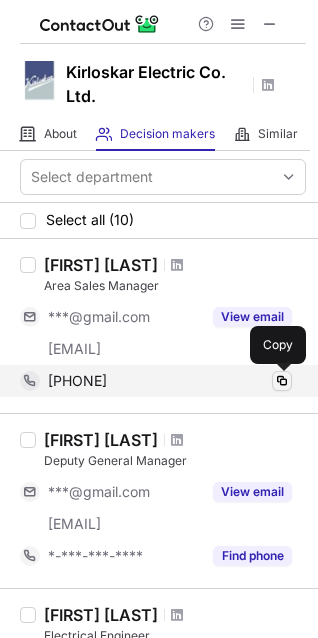 click at bounding box center (282, 381) 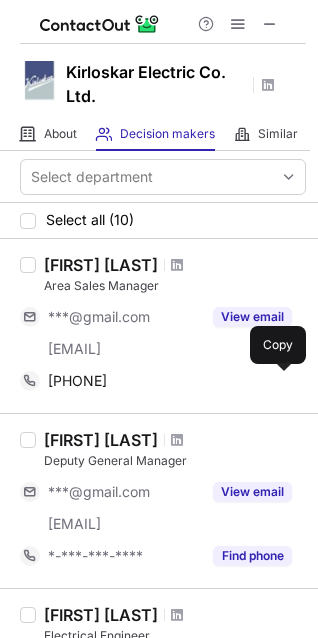 click on "[FIRST] [LAST]" at bounding box center (101, 265) 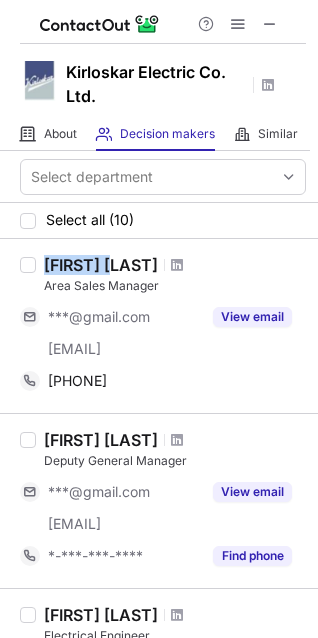 click on "[FIRST] [LAST]" at bounding box center (101, 265) 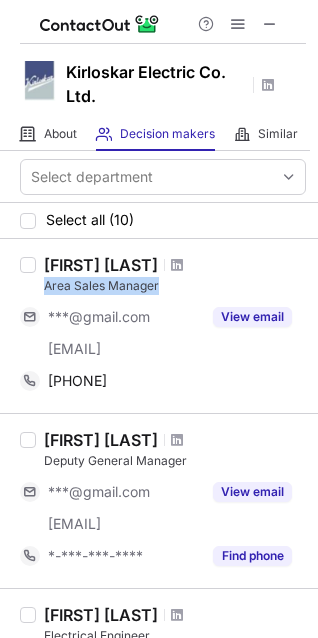 drag, startPoint x: 48, startPoint y: 286, endPoint x: 175, endPoint y: 285, distance: 127.00394 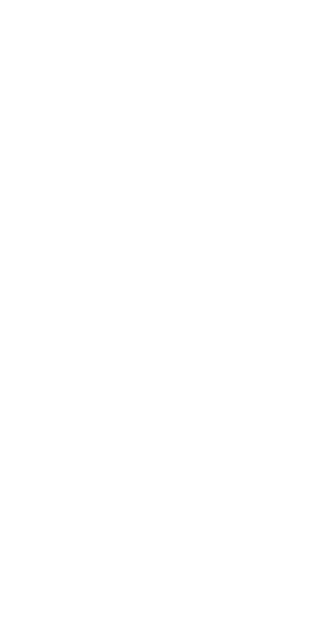 scroll, scrollTop: 0, scrollLeft: 0, axis: both 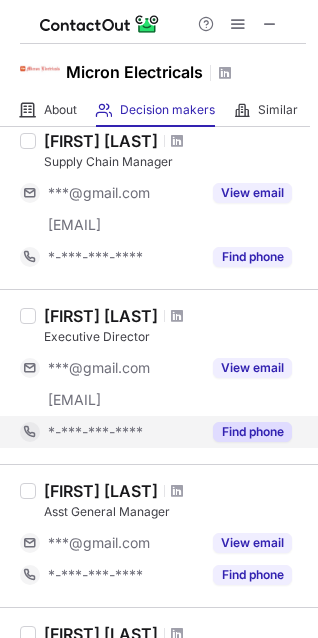 click on "Find phone" at bounding box center [252, 257] 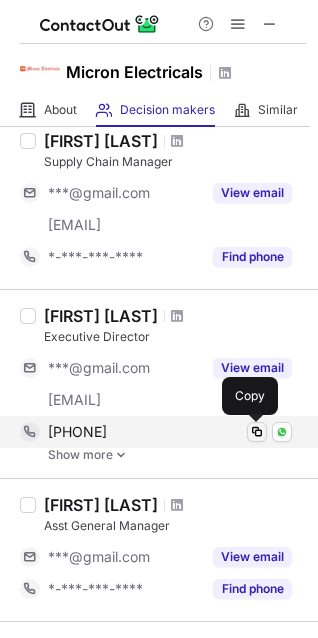 click at bounding box center (257, 432) 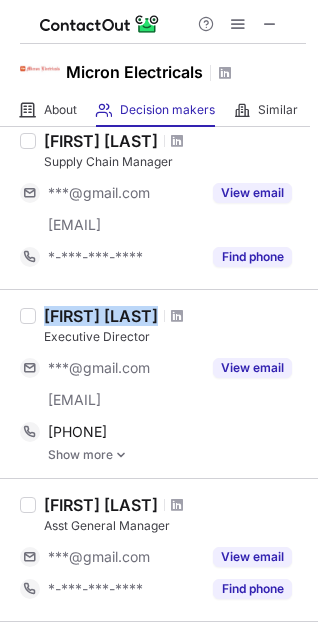 drag, startPoint x: 48, startPoint y: 317, endPoint x: 231, endPoint y: 317, distance: 183 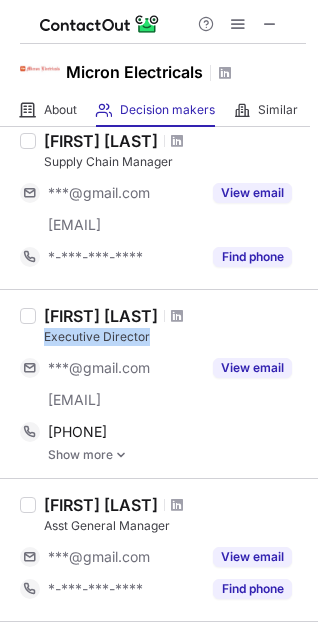 drag, startPoint x: 45, startPoint y: 334, endPoint x: 147, endPoint y: 341, distance: 102.239914 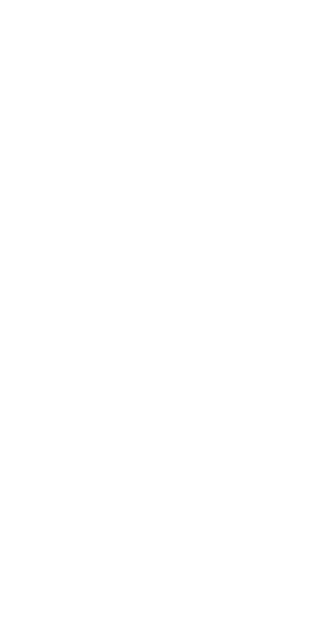 scroll, scrollTop: 0, scrollLeft: 0, axis: both 